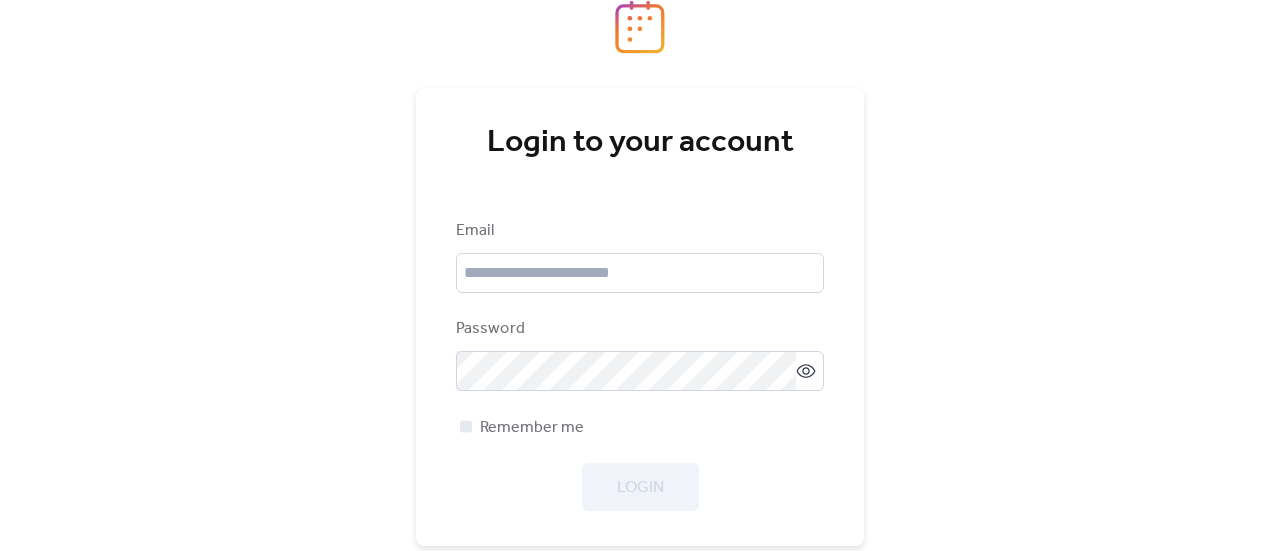 scroll, scrollTop: 0, scrollLeft: 0, axis: both 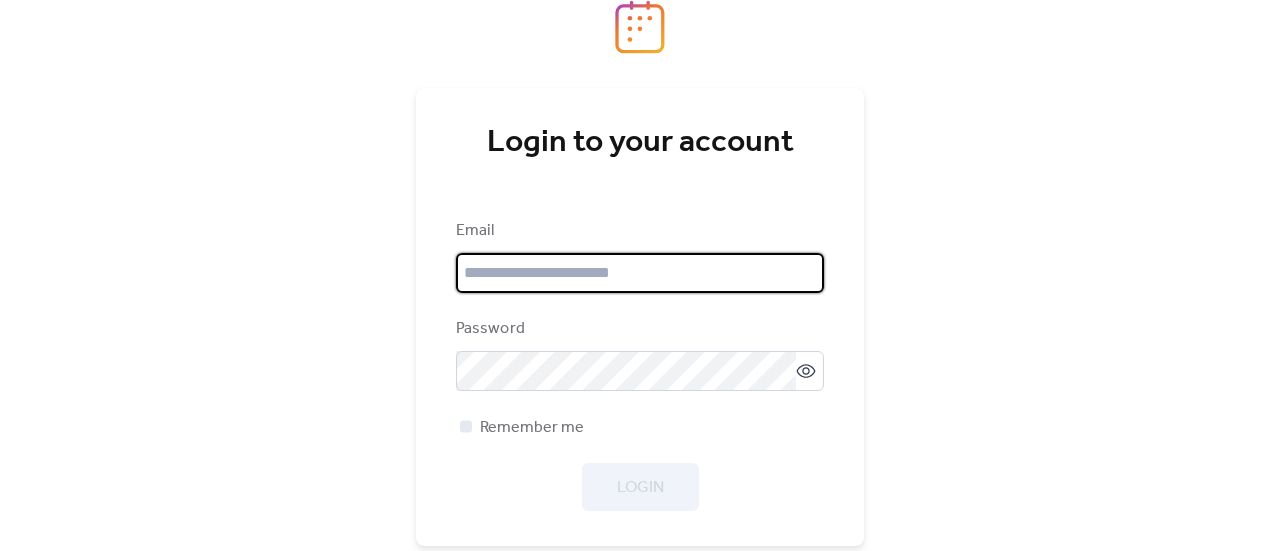 click at bounding box center [640, 273] 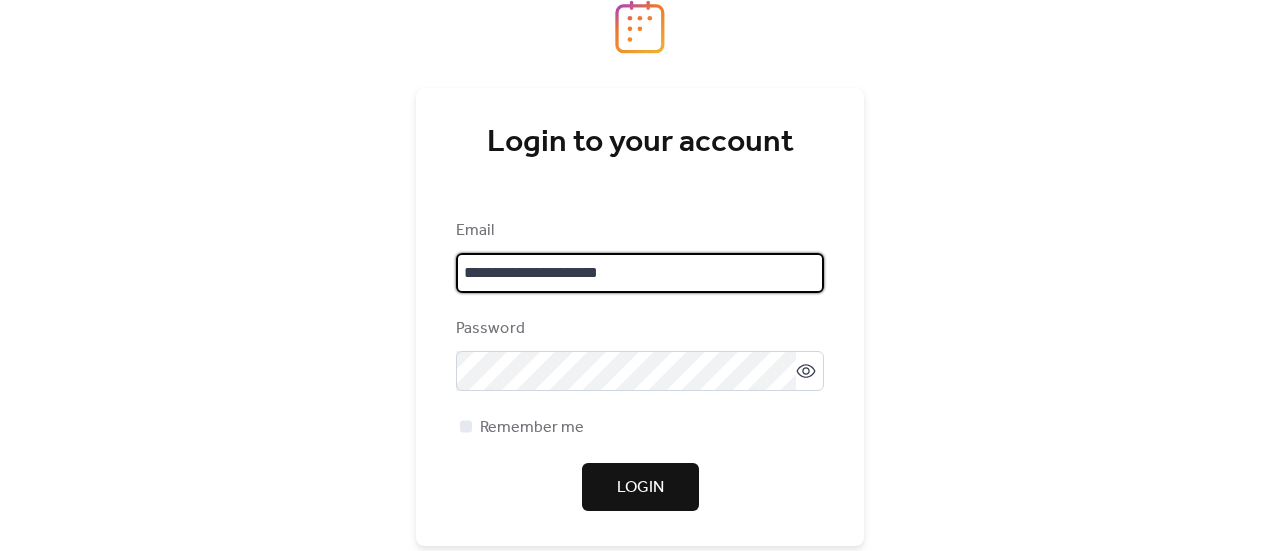 type on "**********" 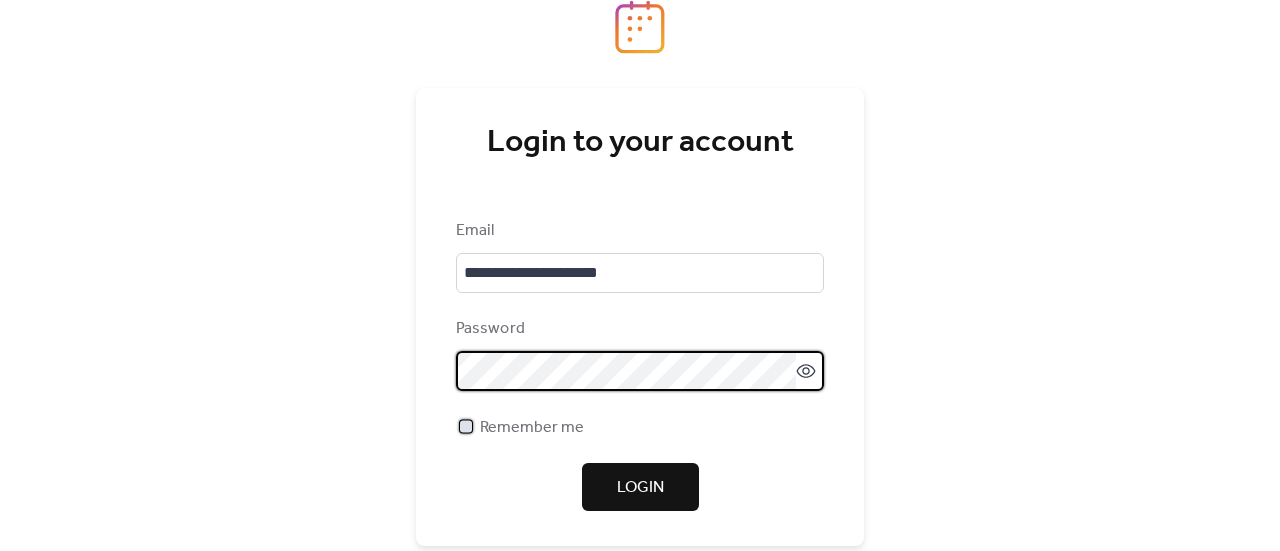 click at bounding box center (466, 426) 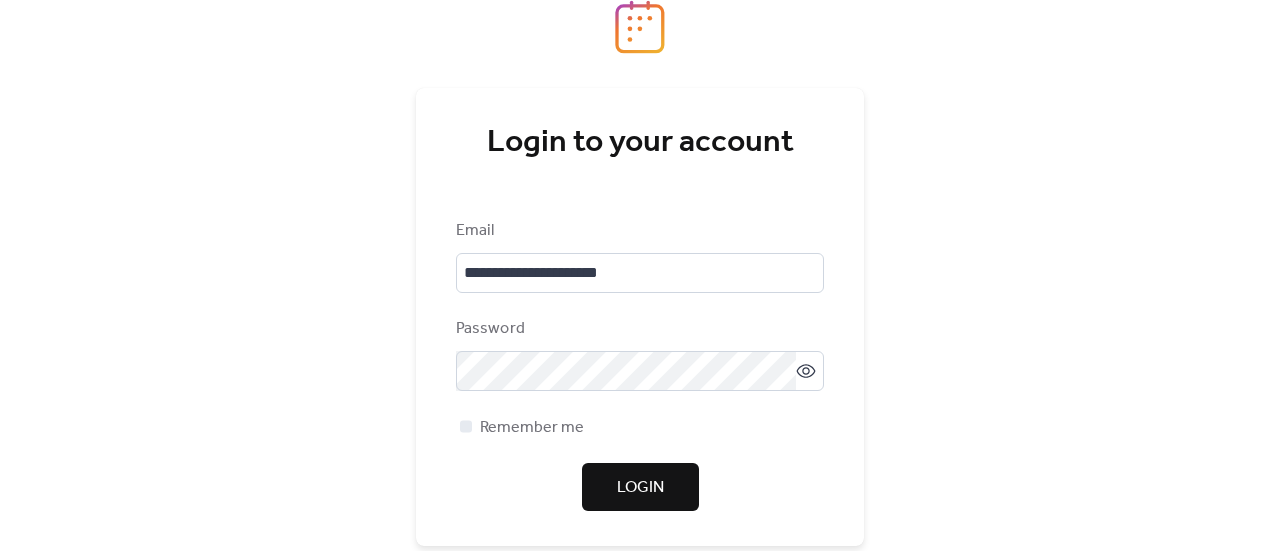 click on "Login" at bounding box center (640, 488) 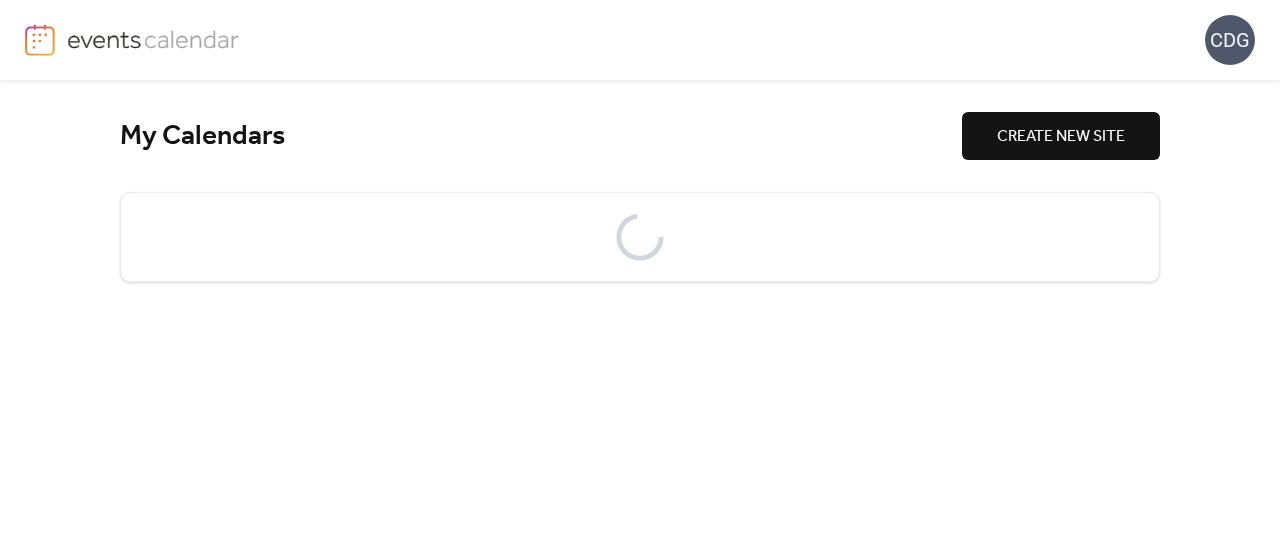 scroll, scrollTop: 0, scrollLeft: 0, axis: both 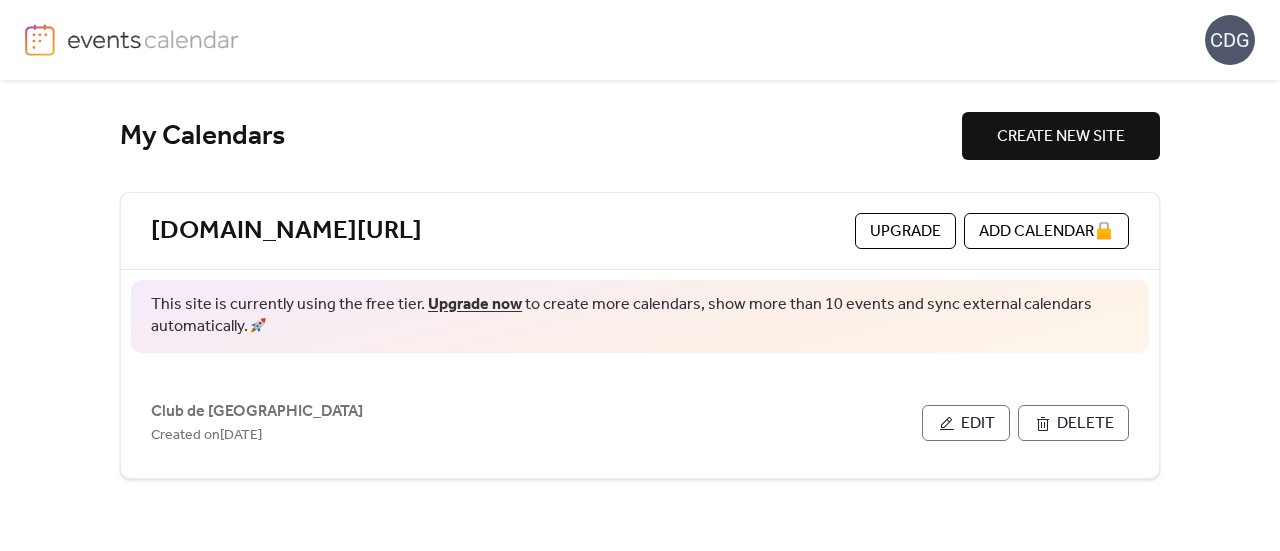 click on "My Calendars Create new site [DOMAIN_NAME][URL] Upgrade A d d   C a l e n d a r  🔒 This site is currently using the free tier.   Upgrade now   to create more calendars, show more than 10 events and sync external calendars automatically. 🚀 Club de [GEOGRAPHIC_DATA]  Created on  [DATE] Edit Delete" at bounding box center [640, 315] 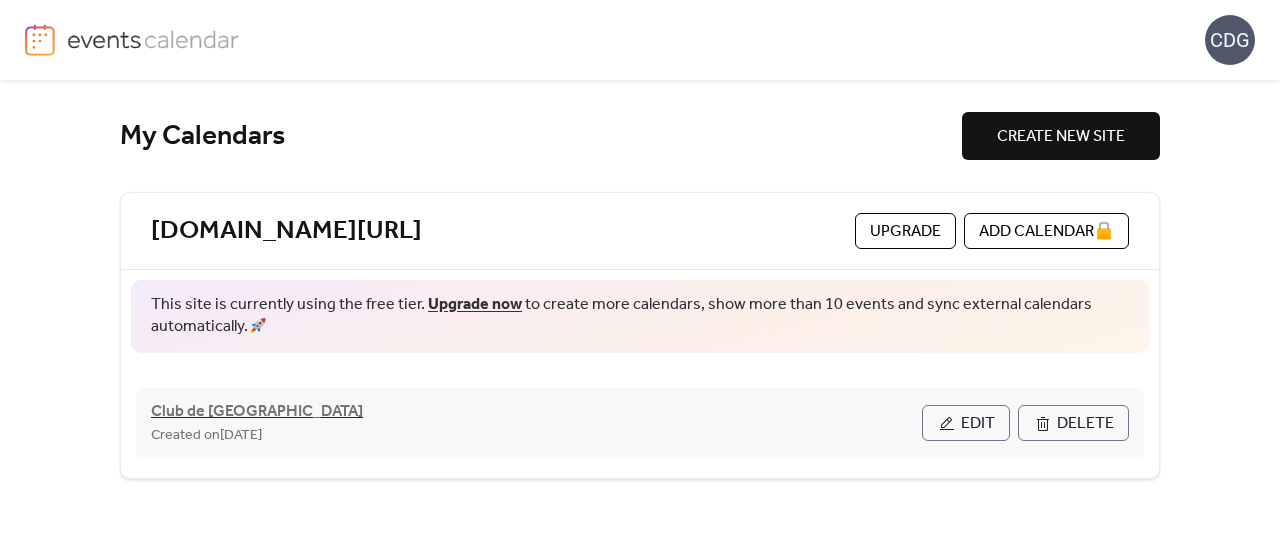 click on "Club de [GEOGRAPHIC_DATA]" at bounding box center (257, 412) 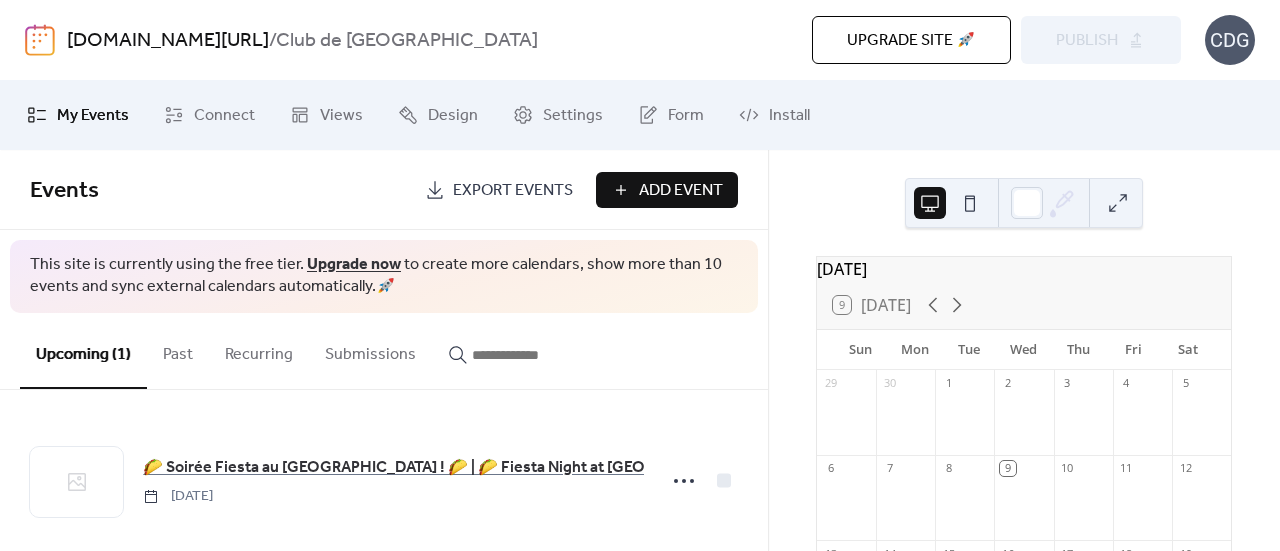 scroll, scrollTop: 20, scrollLeft: 0, axis: vertical 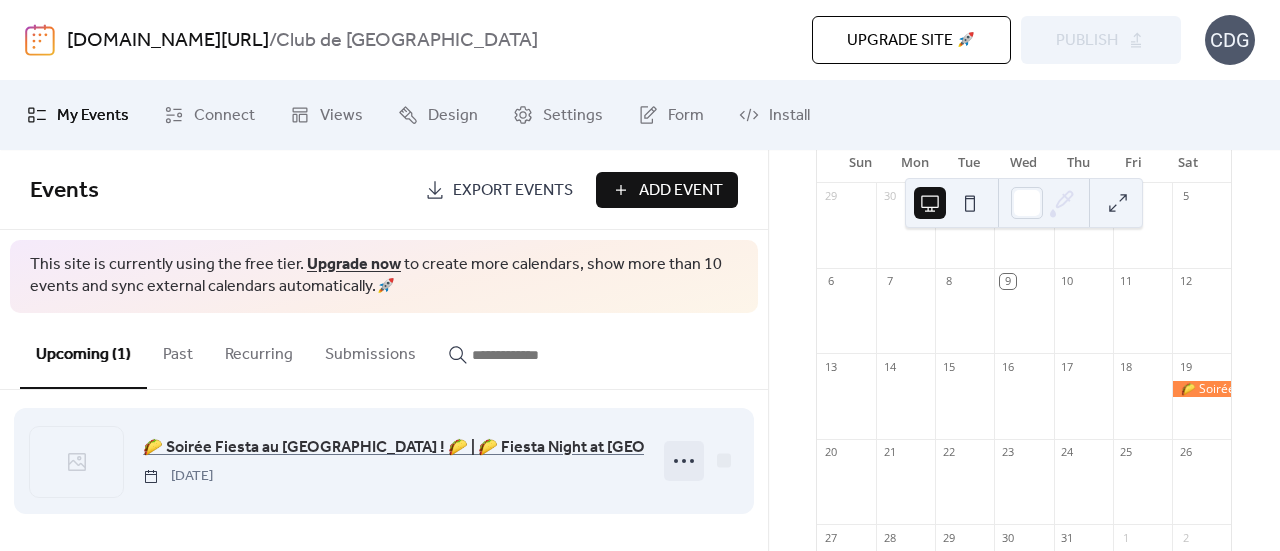 click 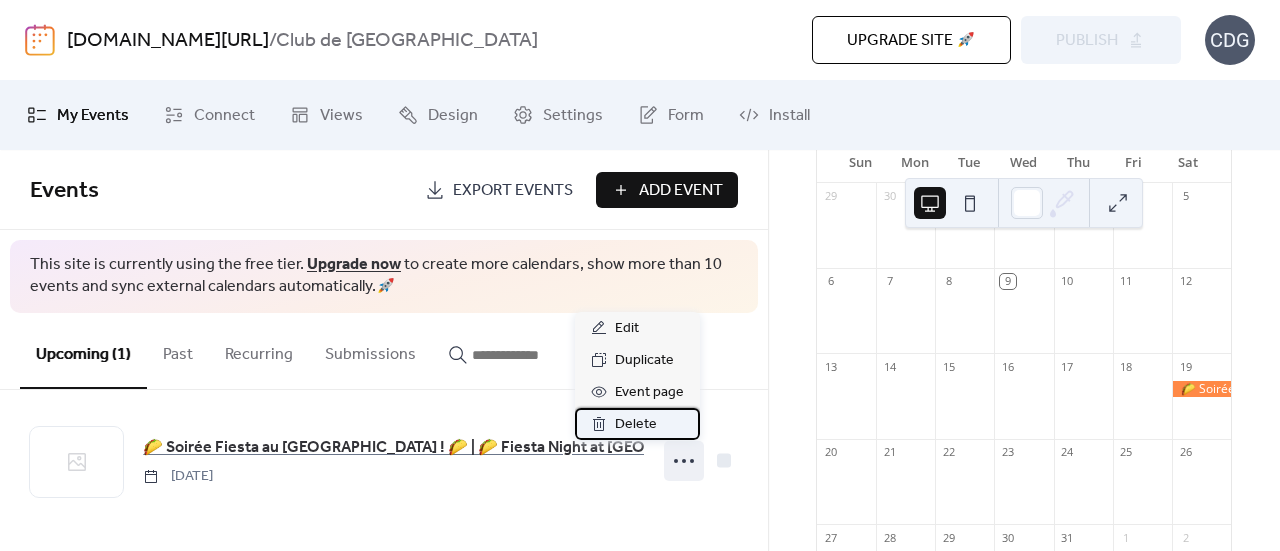 click on "Delete" at bounding box center (636, 425) 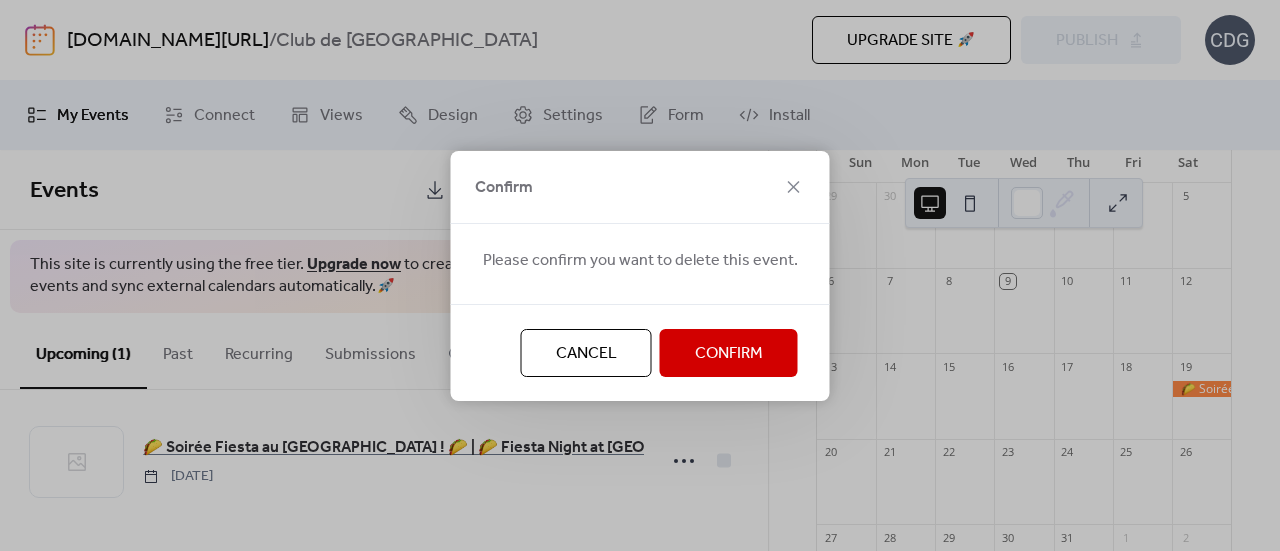 click on "Confirm" at bounding box center (729, 353) 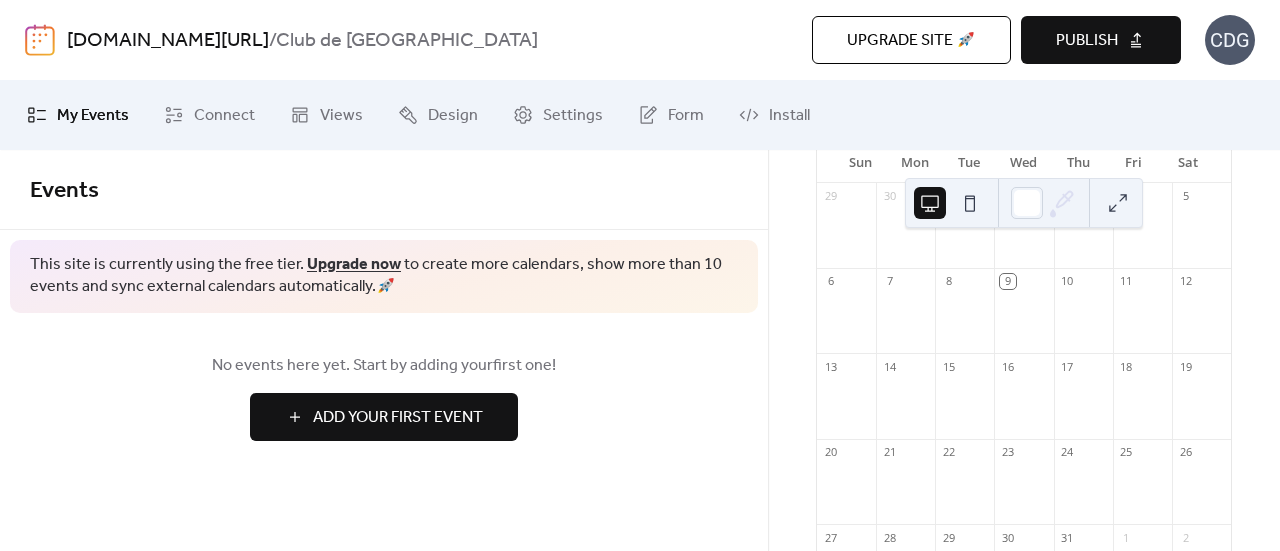 click at bounding box center [1142, 320] 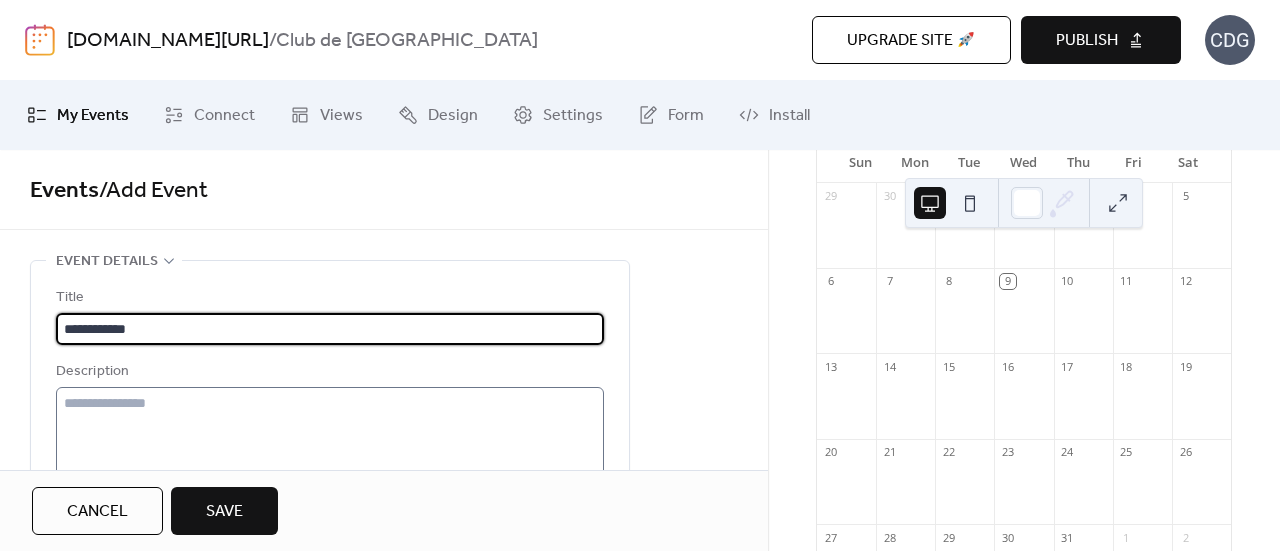 type on "**********" 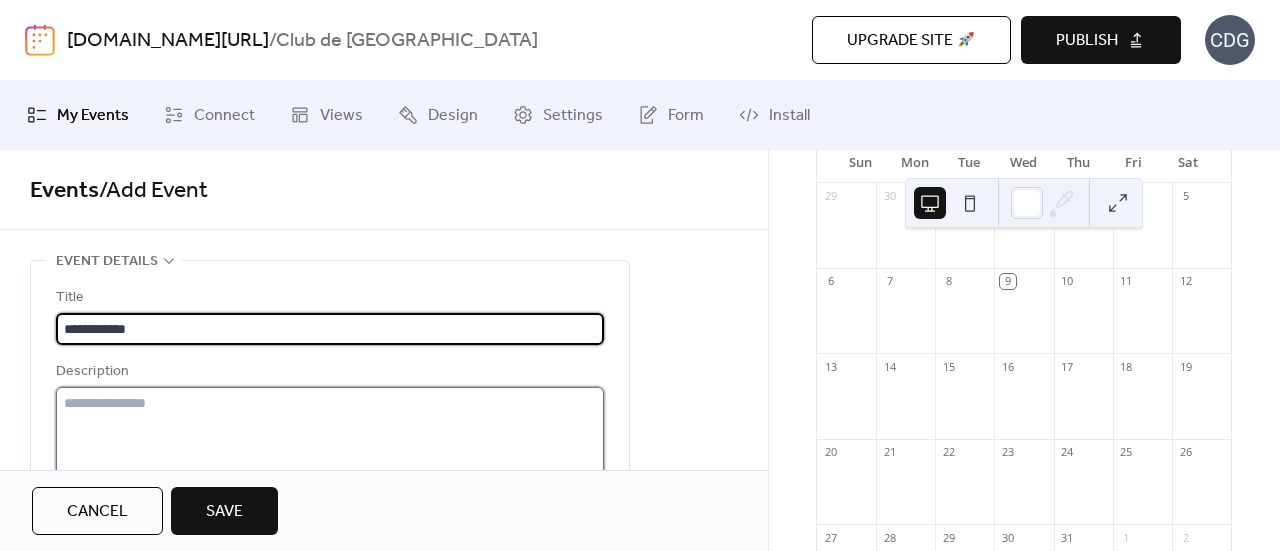 click at bounding box center (330, 463) 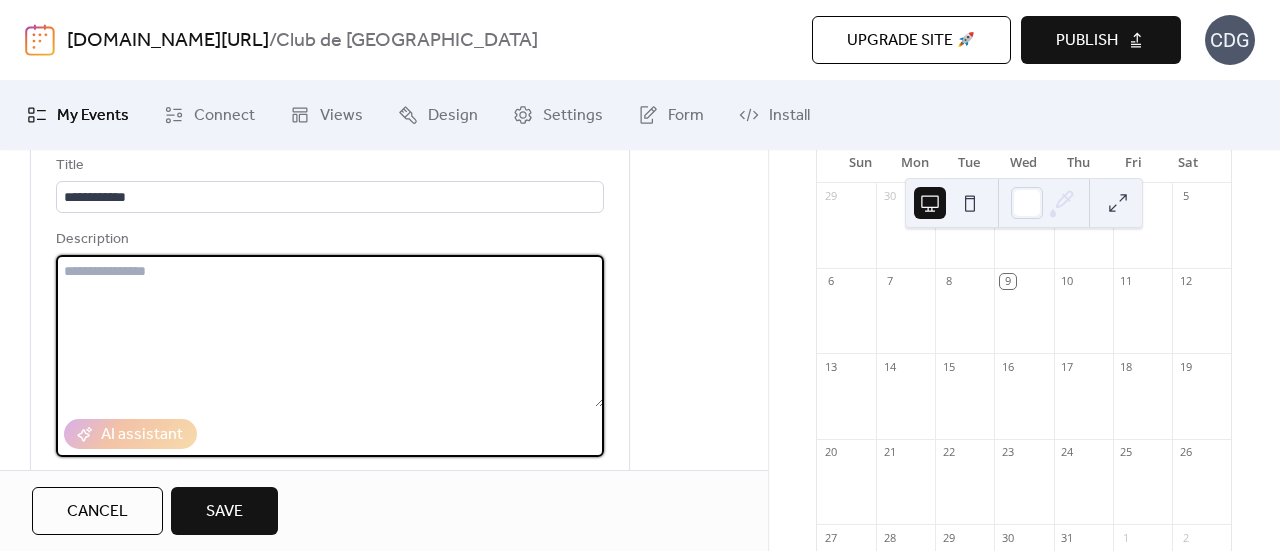 scroll, scrollTop: 125, scrollLeft: 0, axis: vertical 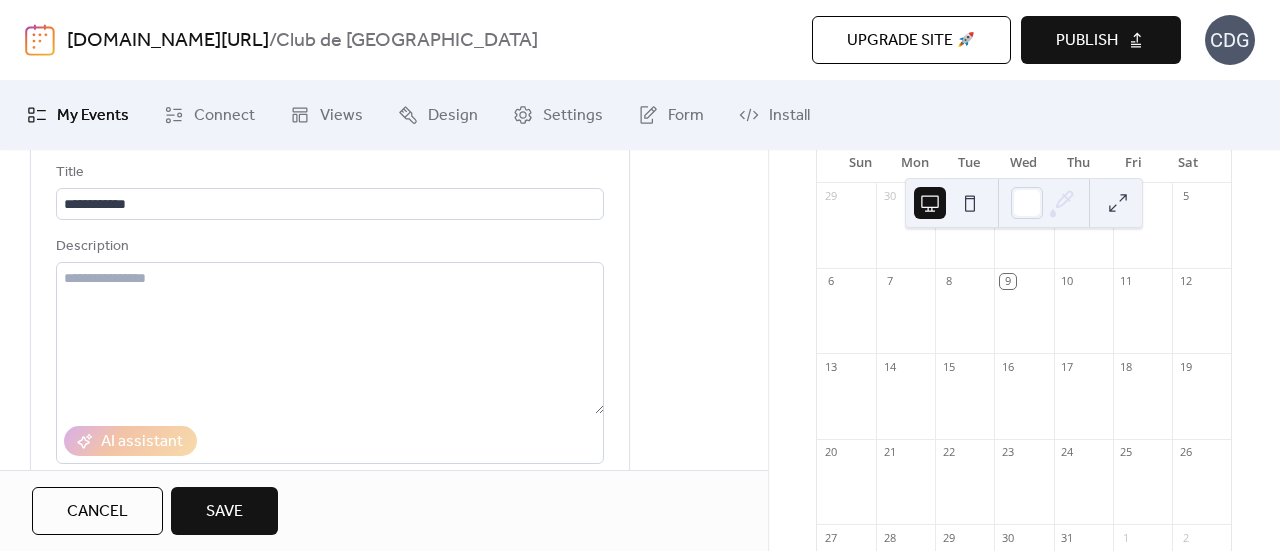 click on "Save" at bounding box center (224, 511) 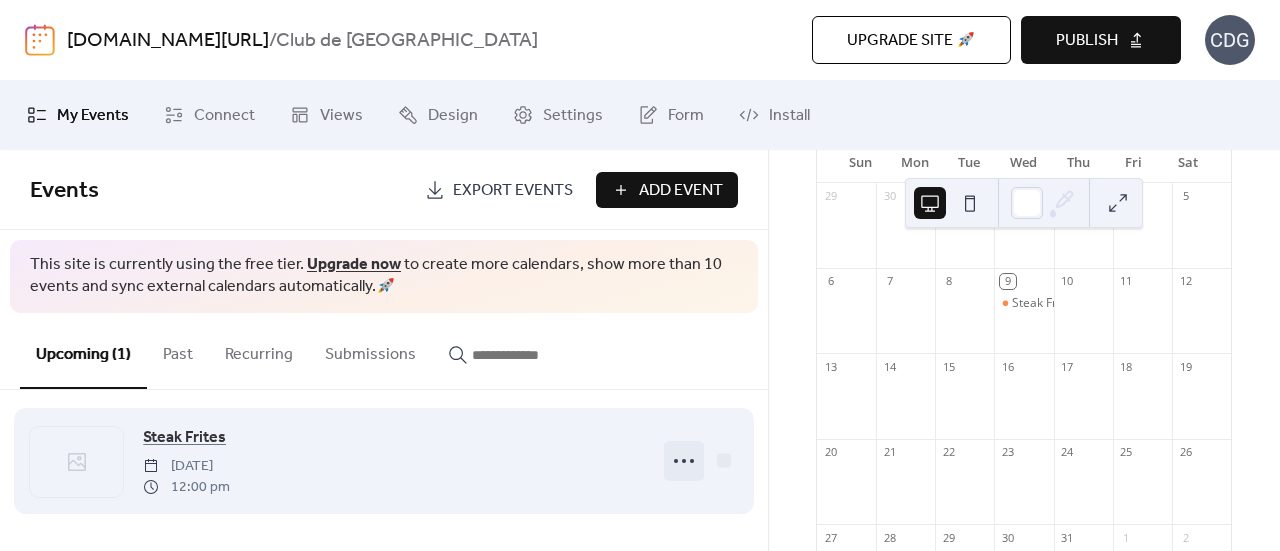 click 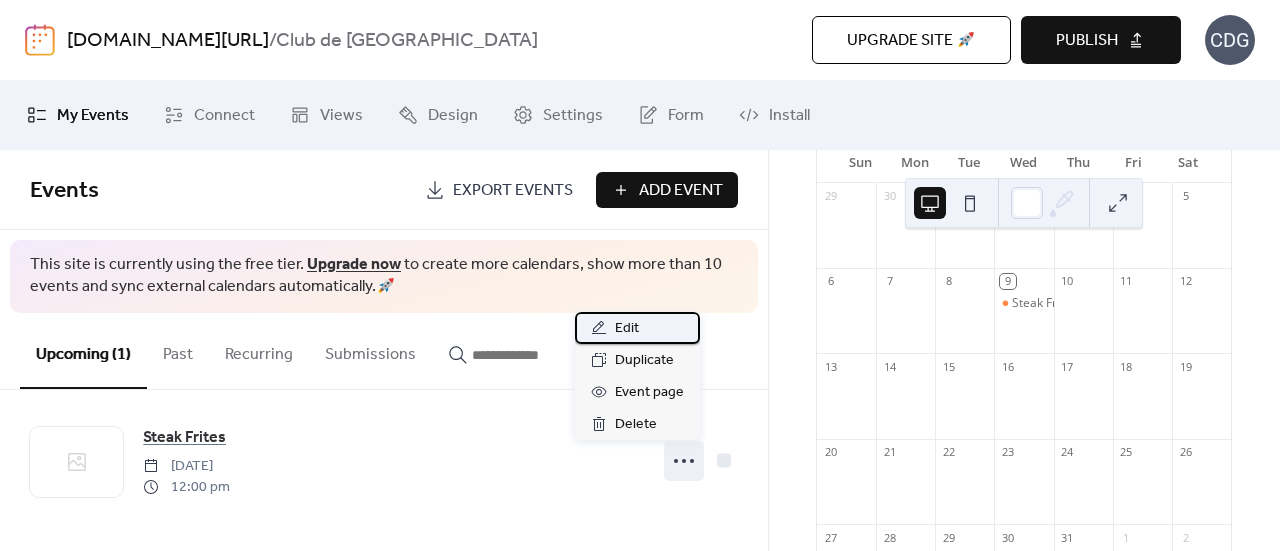 click on "Edit" at bounding box center [627, 329] 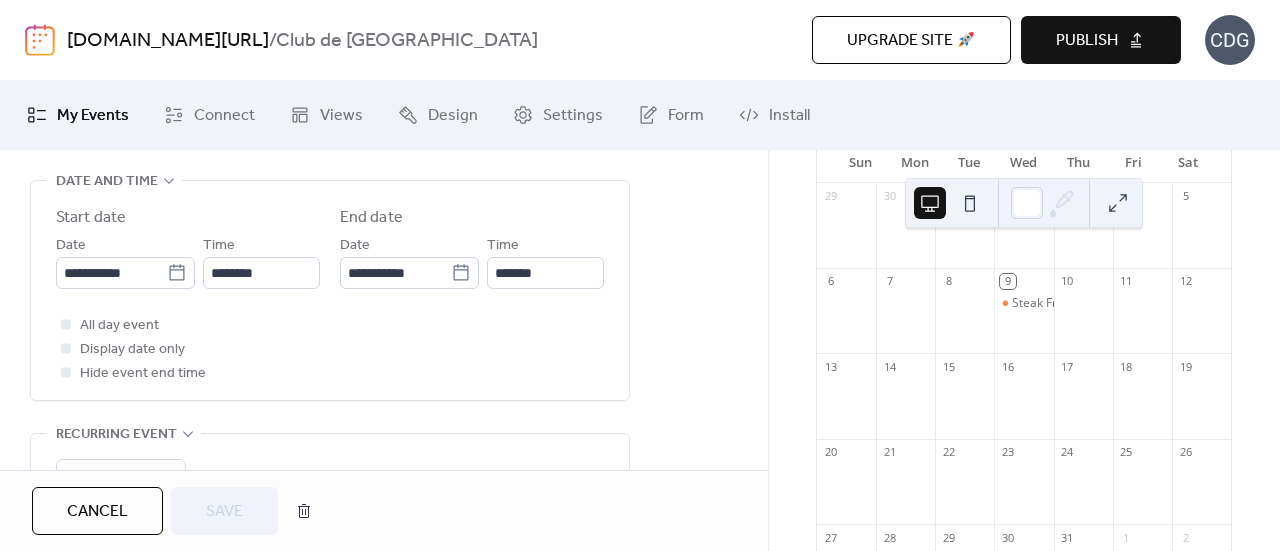 scroll, scrollTop: 663, scrollLeft: 0, axis: vertical 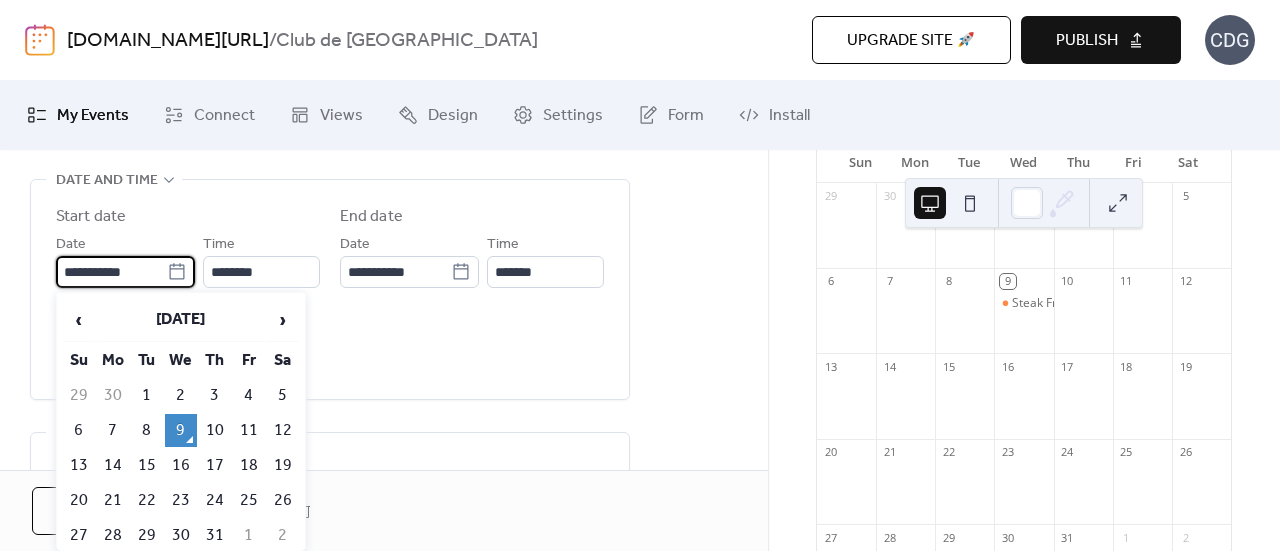 click on "**********" at bounding box center [111, 272] 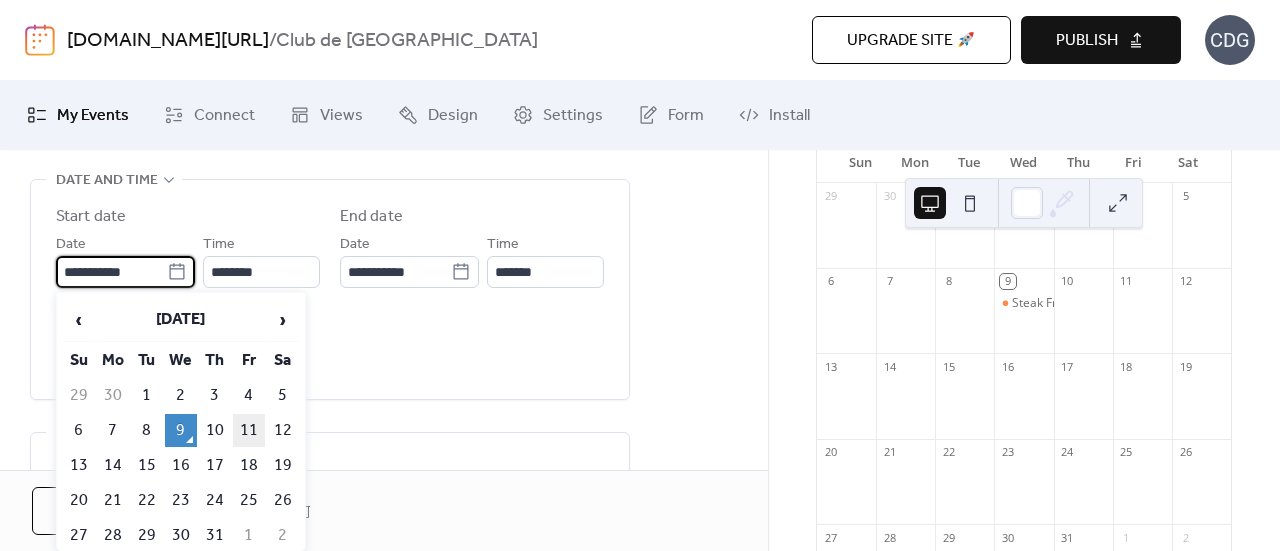 click on "11" at bounding box center [249, 430] 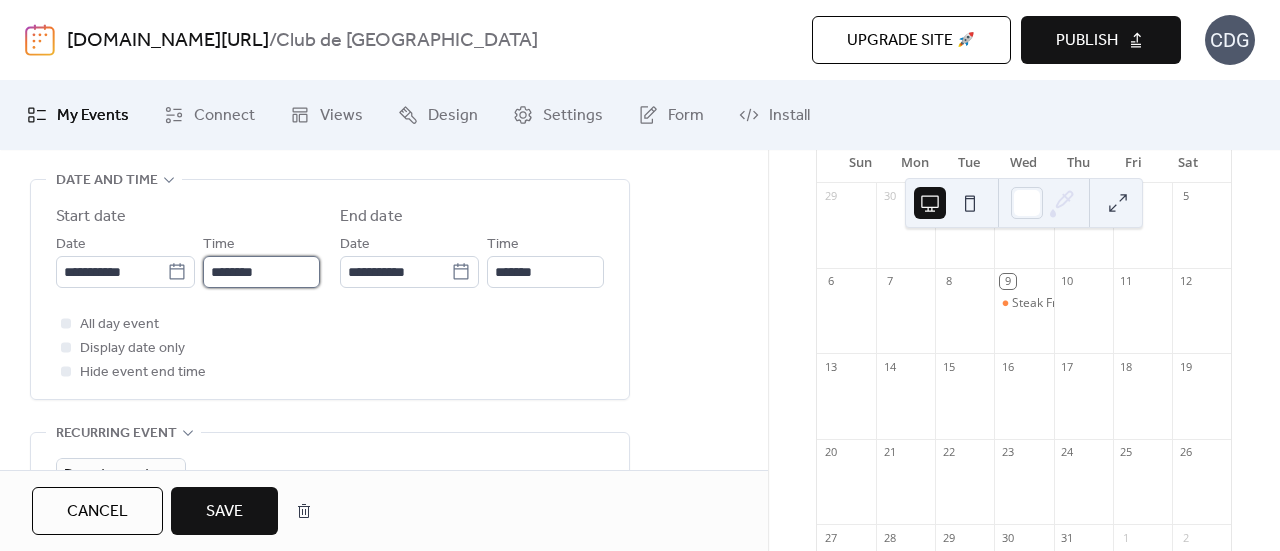 click on "********" at bounding box center (261, 272) 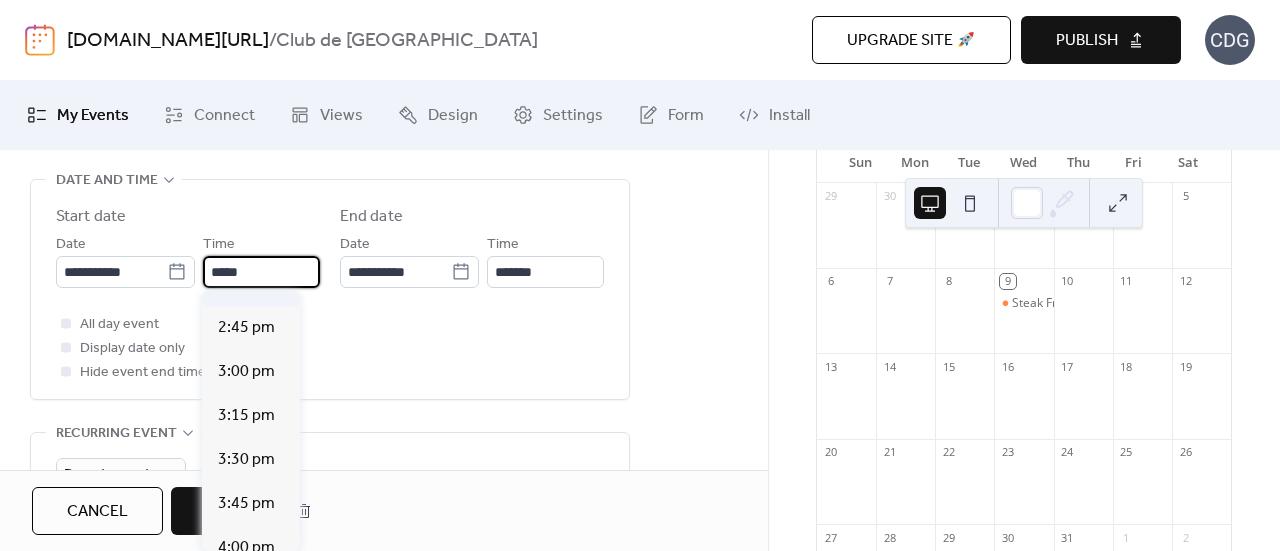 scroll, scrollTop: 0, scrollLeft: 0, axis: both 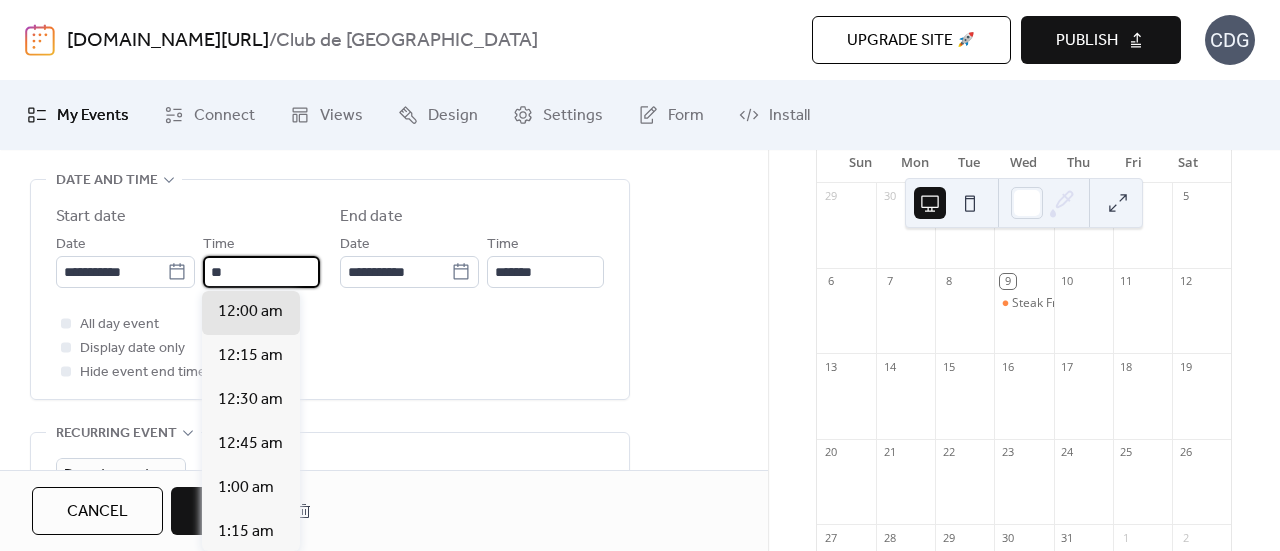 type on "*" 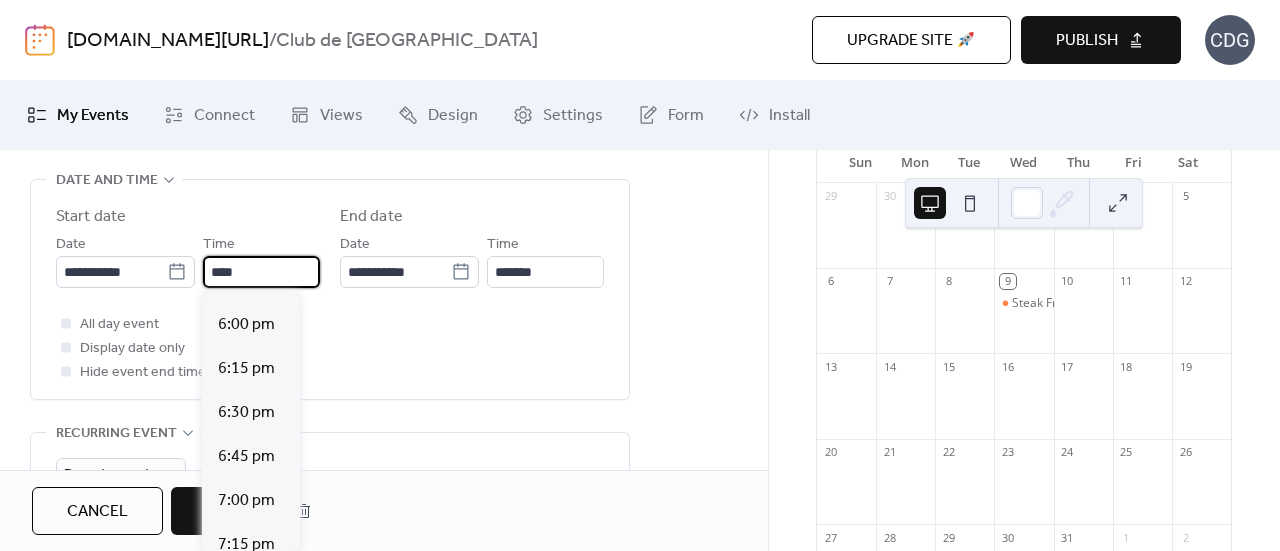 scroll, scrollTop: 3154, scrollLeft: 0, axis: vertical 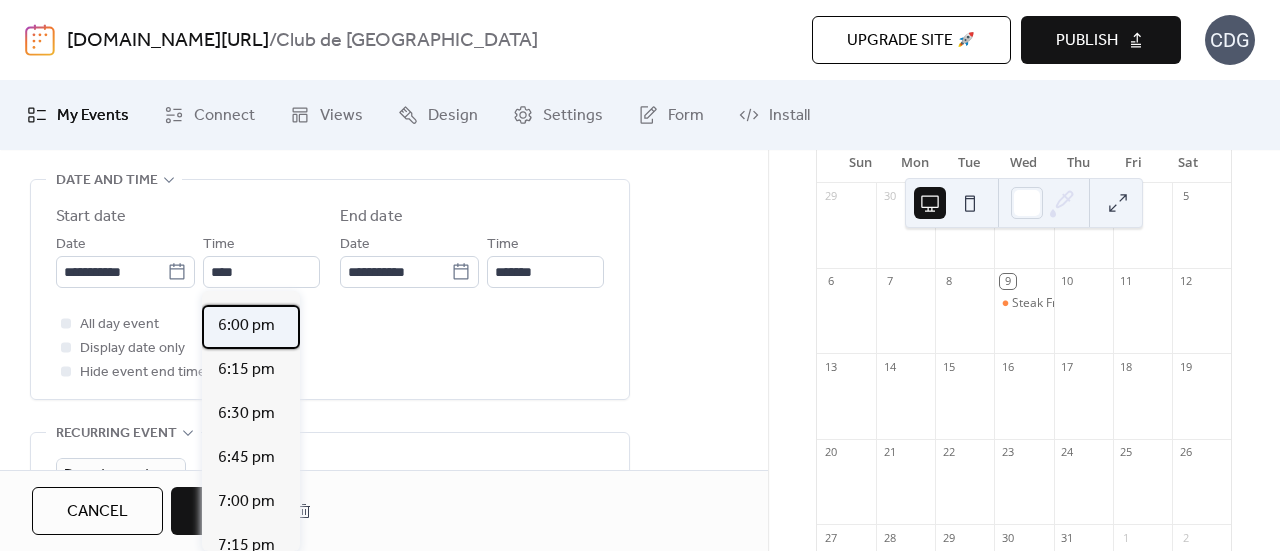 click on "6:00 pm" at bounding box center [246, 326] 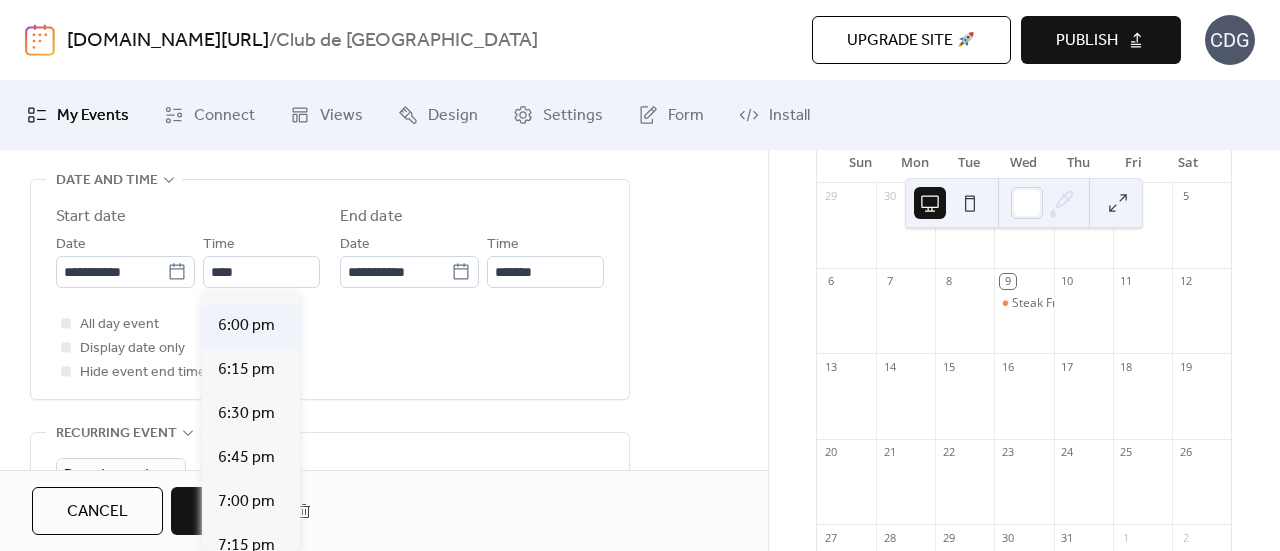type on "*******" 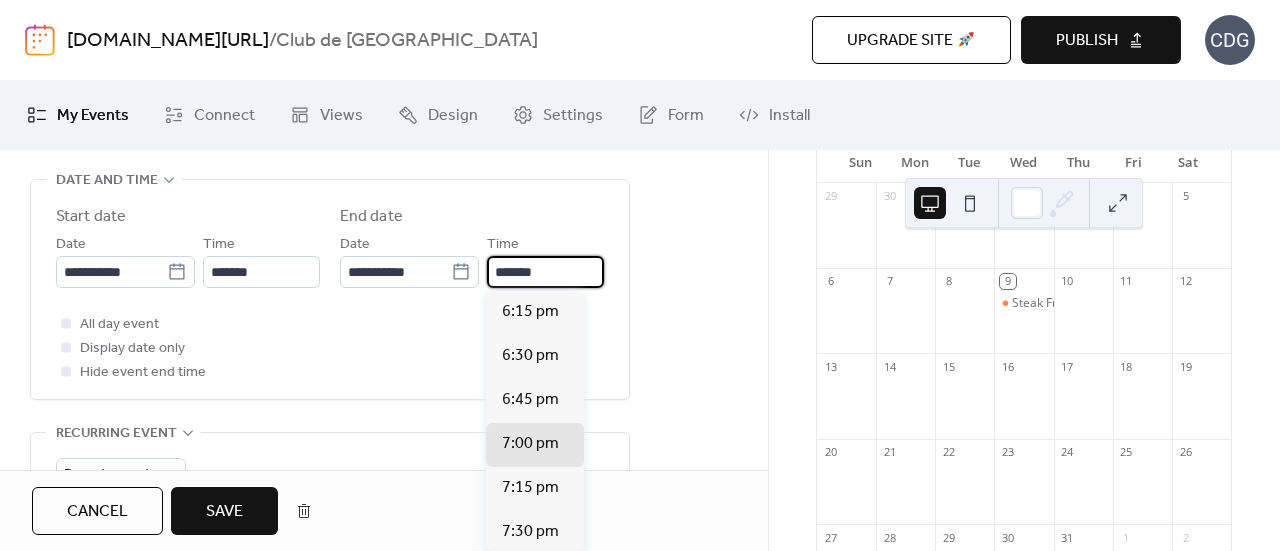 click on "*******" at bounding box center [545, 272] 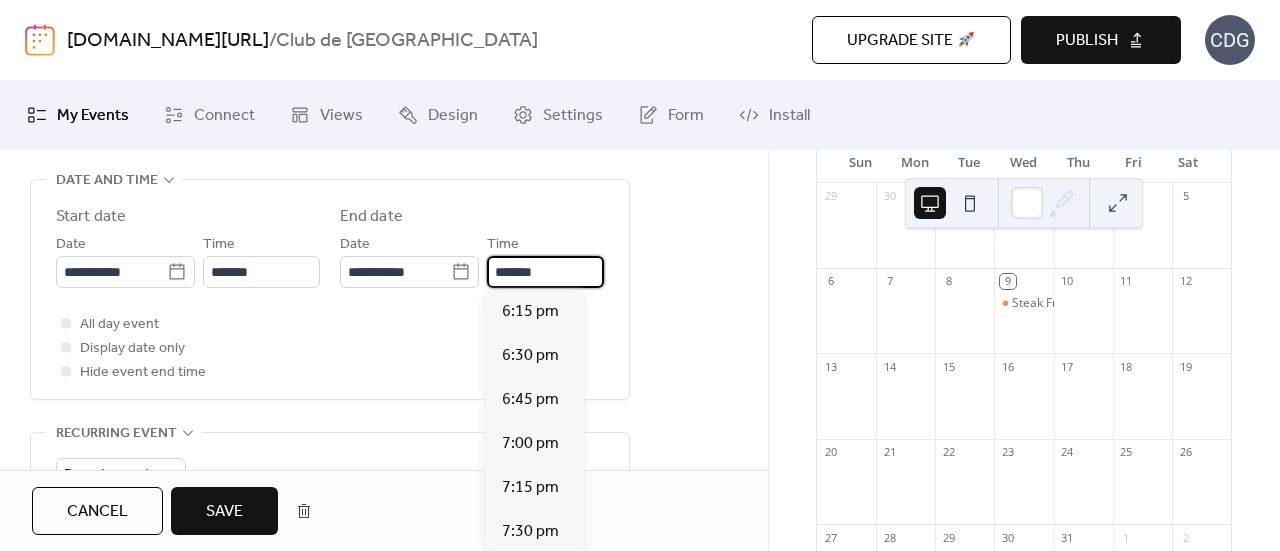 scroll, scrollTop: 308, scrollLeft: 0, axis: vertical 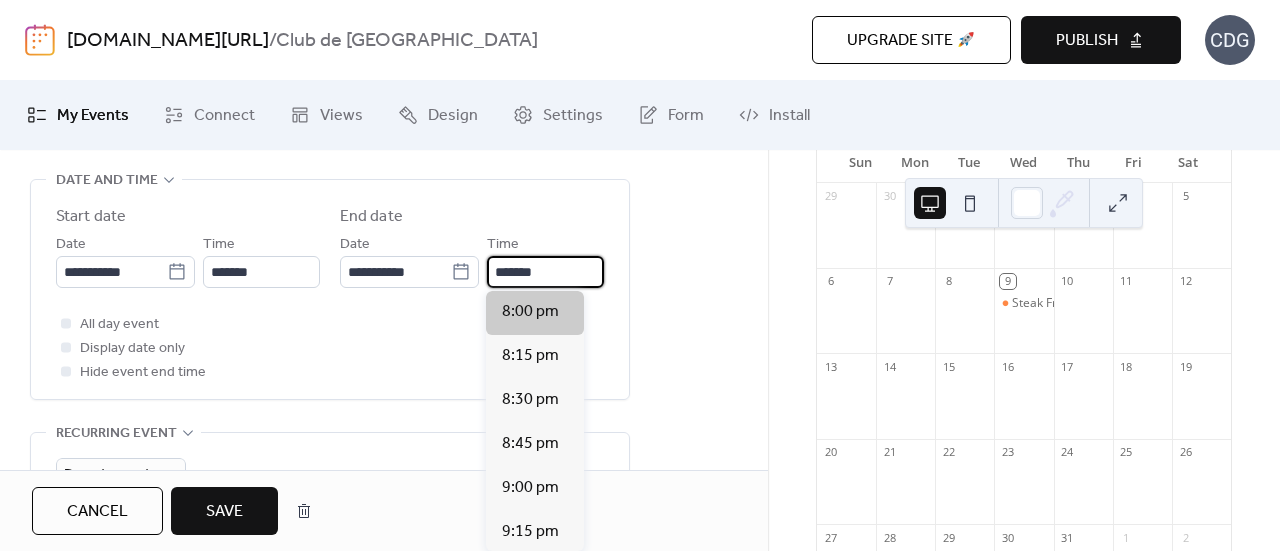 type on "*******" 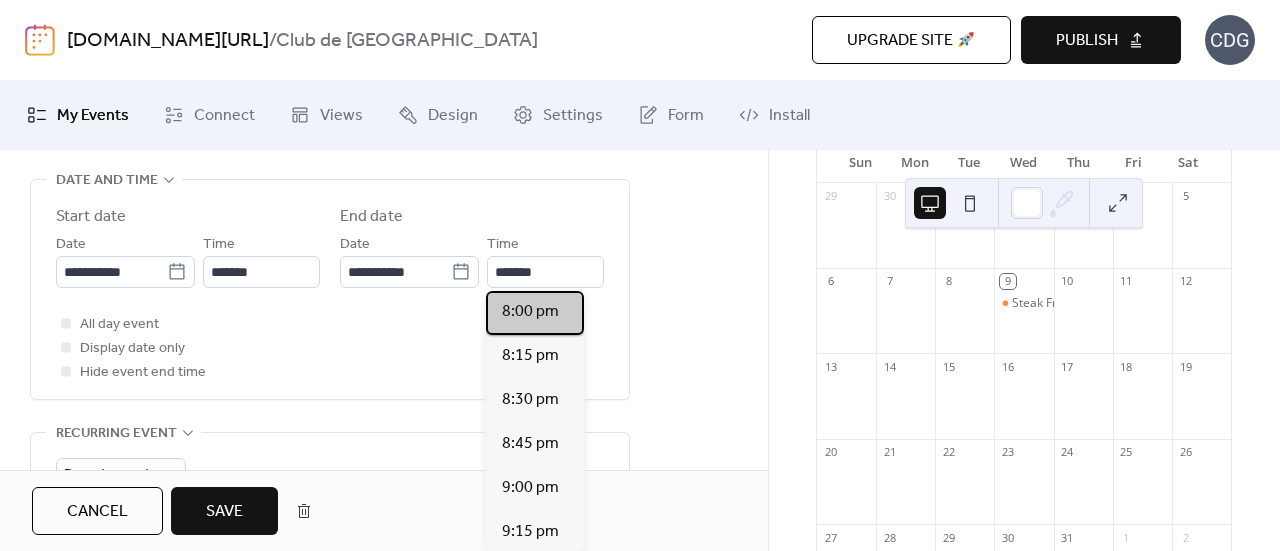 click on "8:00 pm" at bounding box center [530, 312] 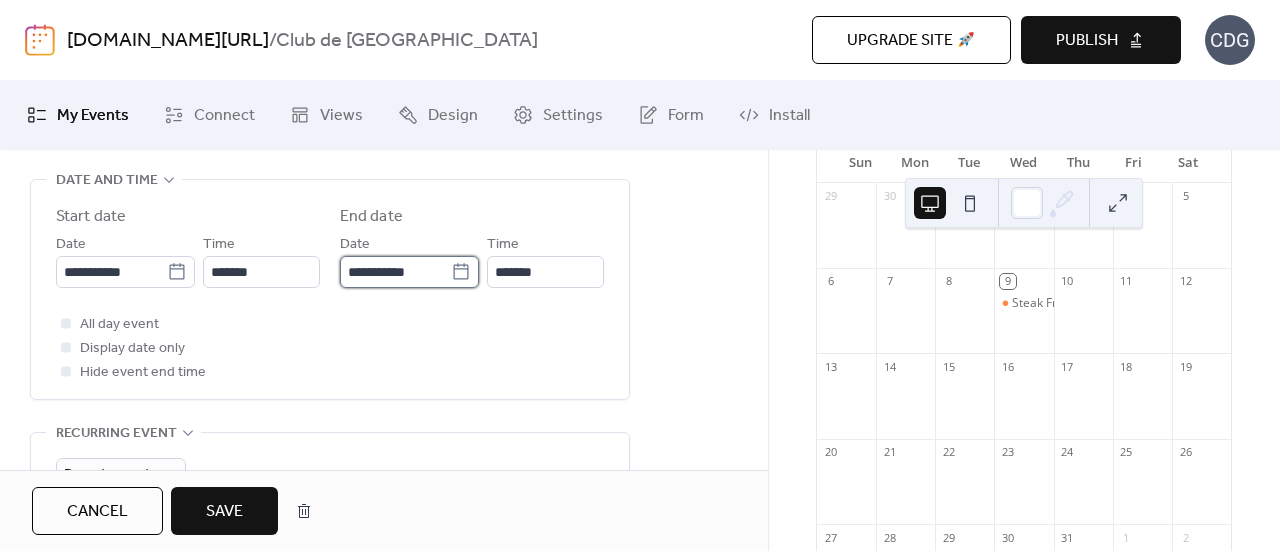 click on "**********" at bounding box center (395, 272) 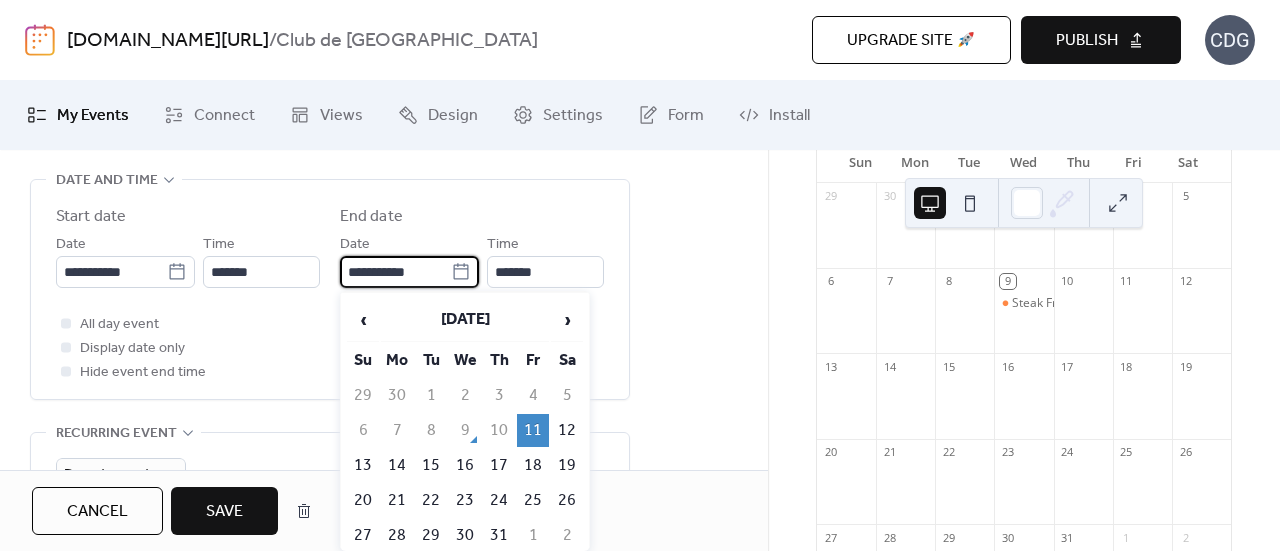 click on "11" at bounding box center [533, 430] 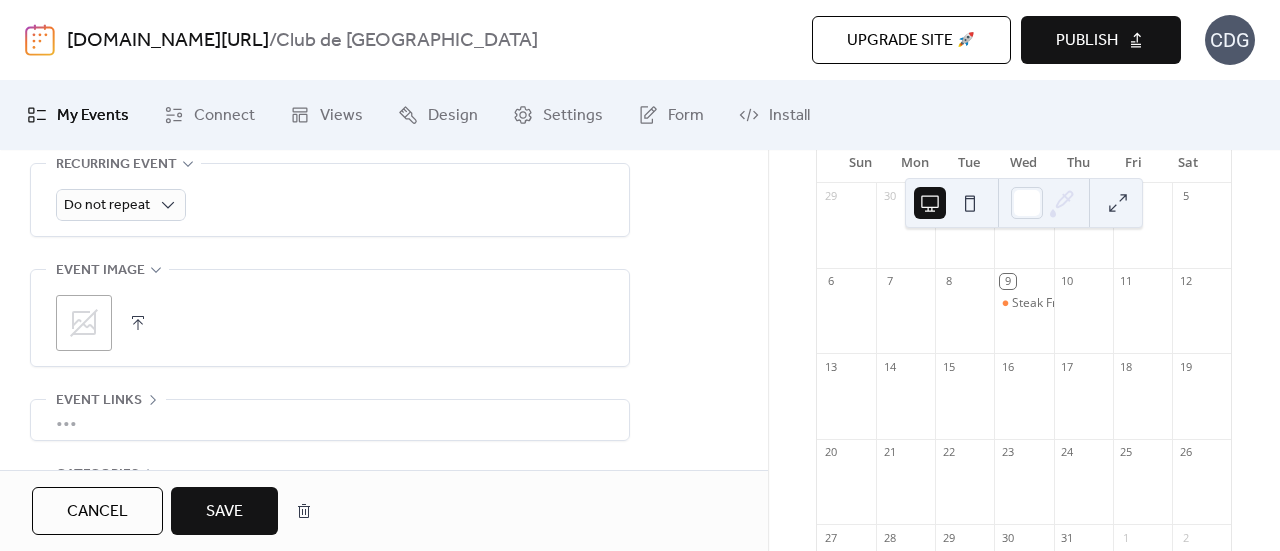 scroll, scrollTop: 931, scrollLeft: 0, axis: vertical 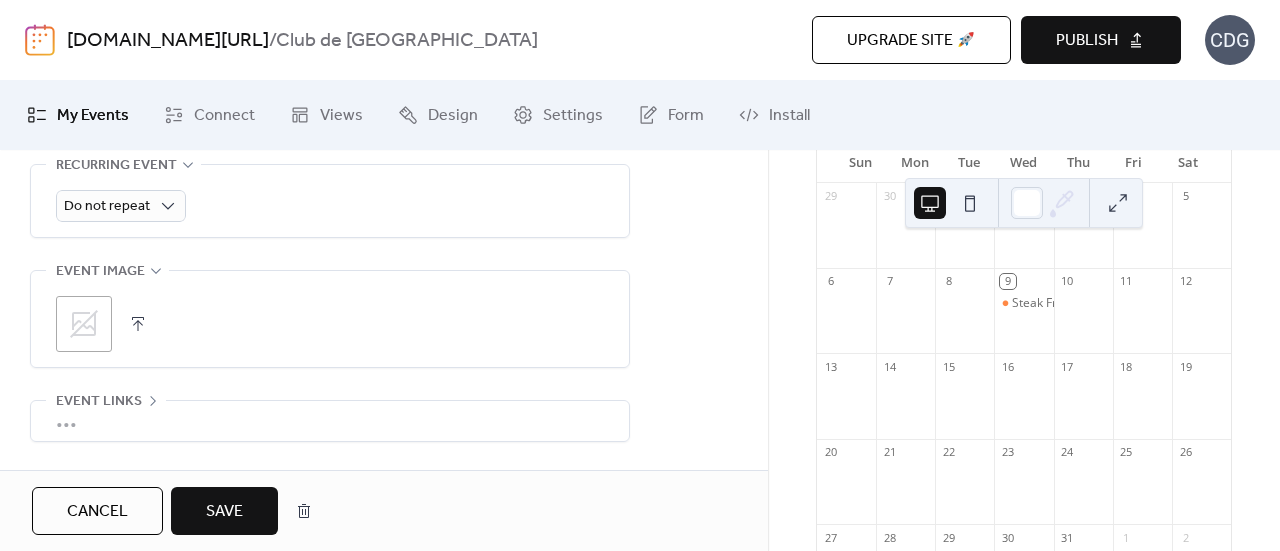 click on "Save" at bounding box center [224, 512] 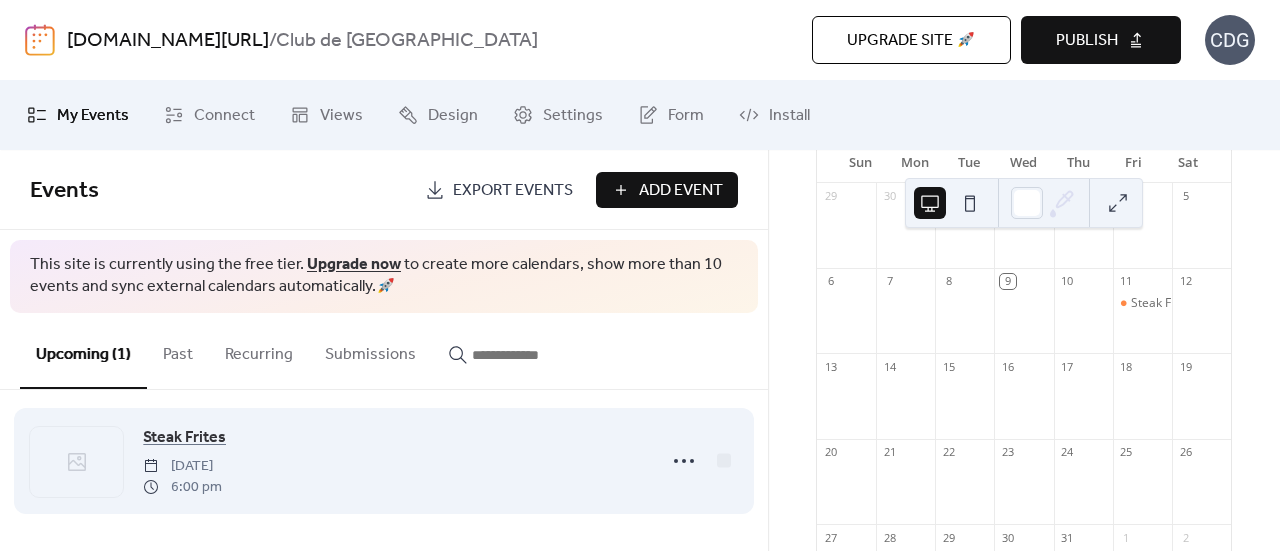 scroll, scrollTop: 20, scrollLeft: 0, axis: vertical 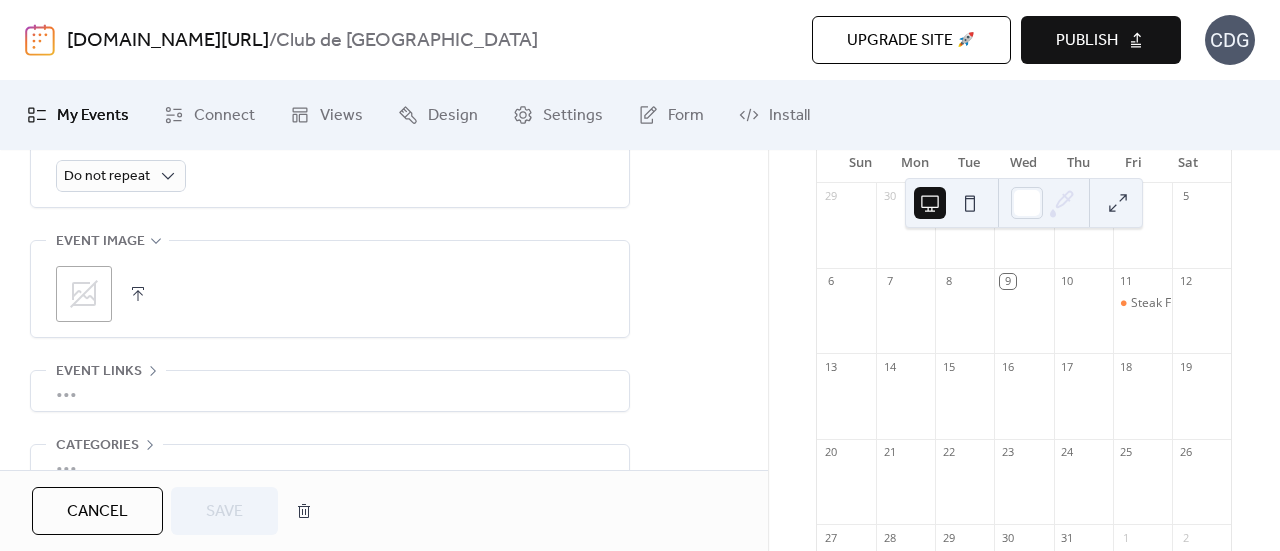 click at bounding box center (138, 294) 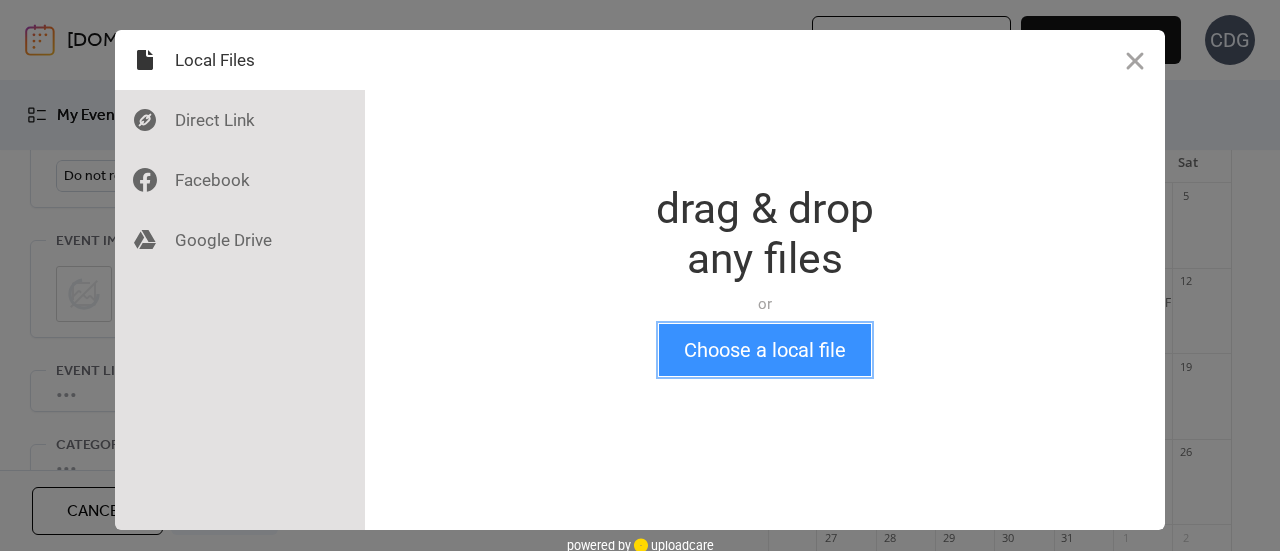 click on "Choose a local file" at bounding box center [765, 350] 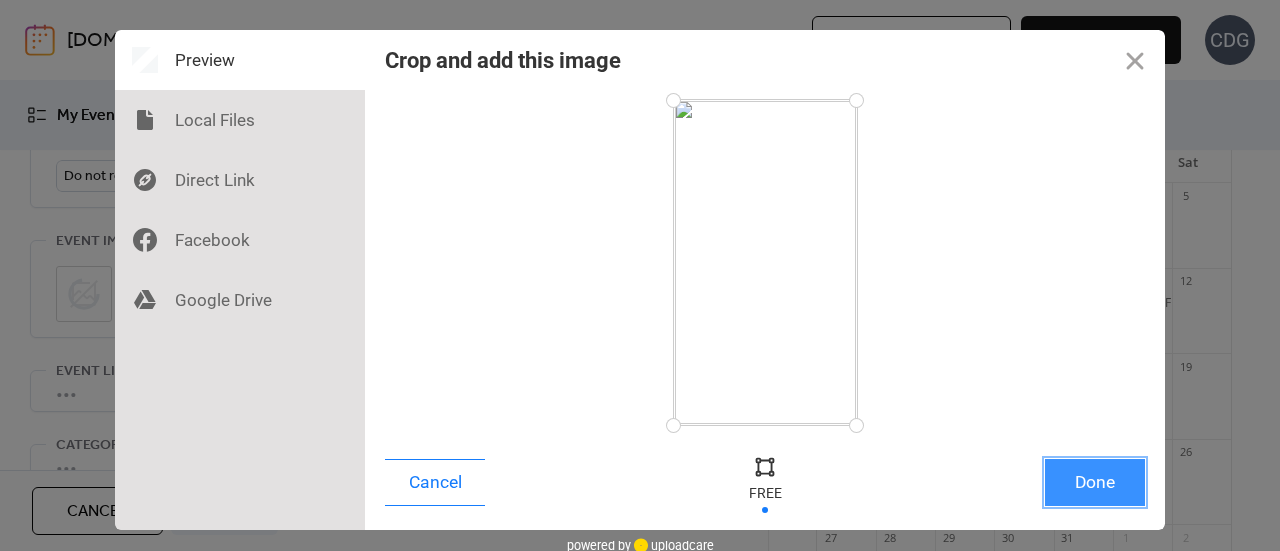 click on "Done" at bounding box center [1095, 482] 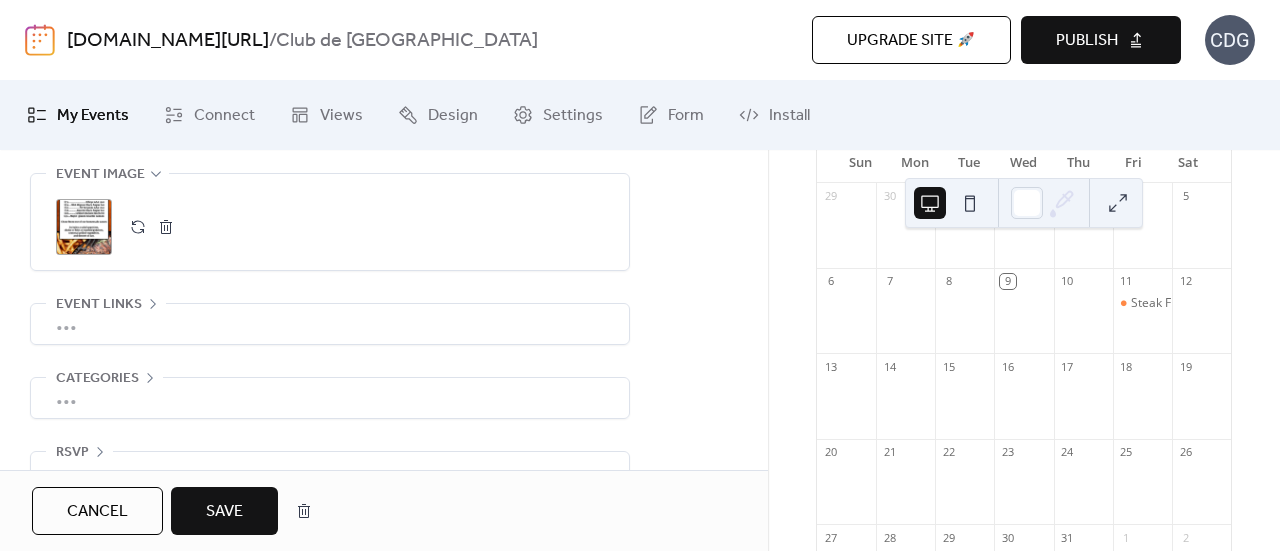 scroll, scrollTop: 1028, scrollLeft: 0, axis: vertical 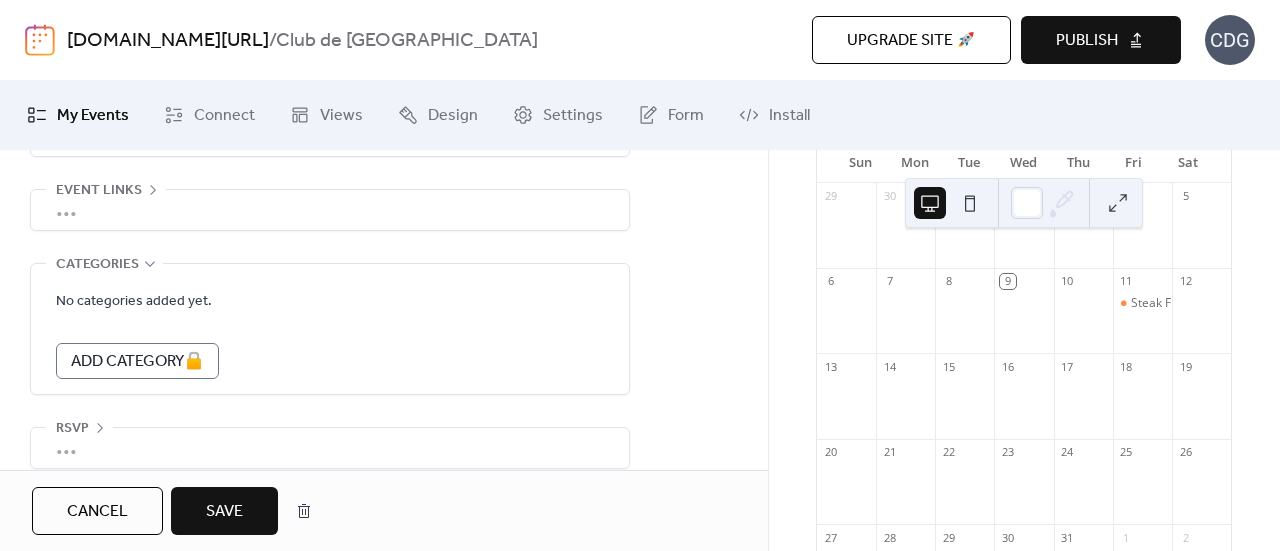 click on "Save" at bounding box center (224, 511) 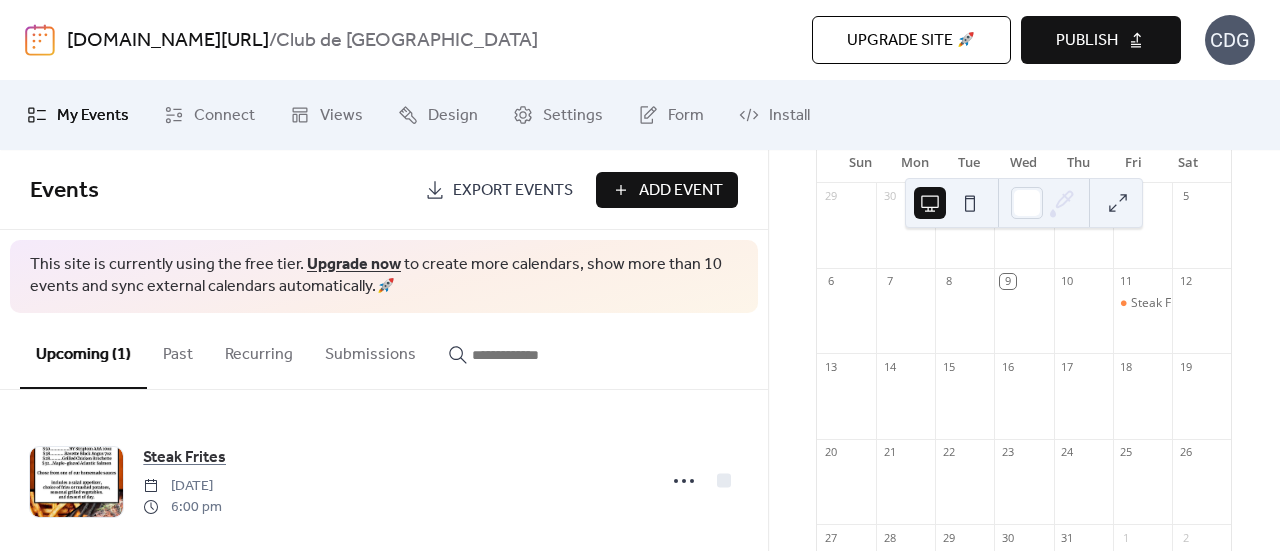 click on "Publish" at bounding box center [1087, 41] 